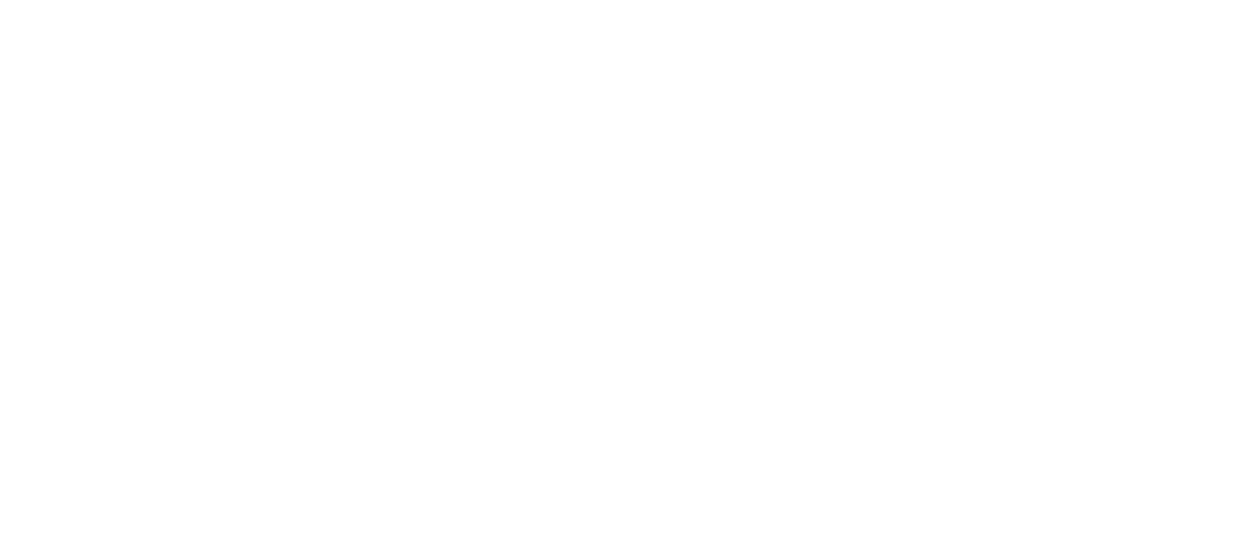 scroll, scrollTop: 0, scrollLeft: 0, axis: both 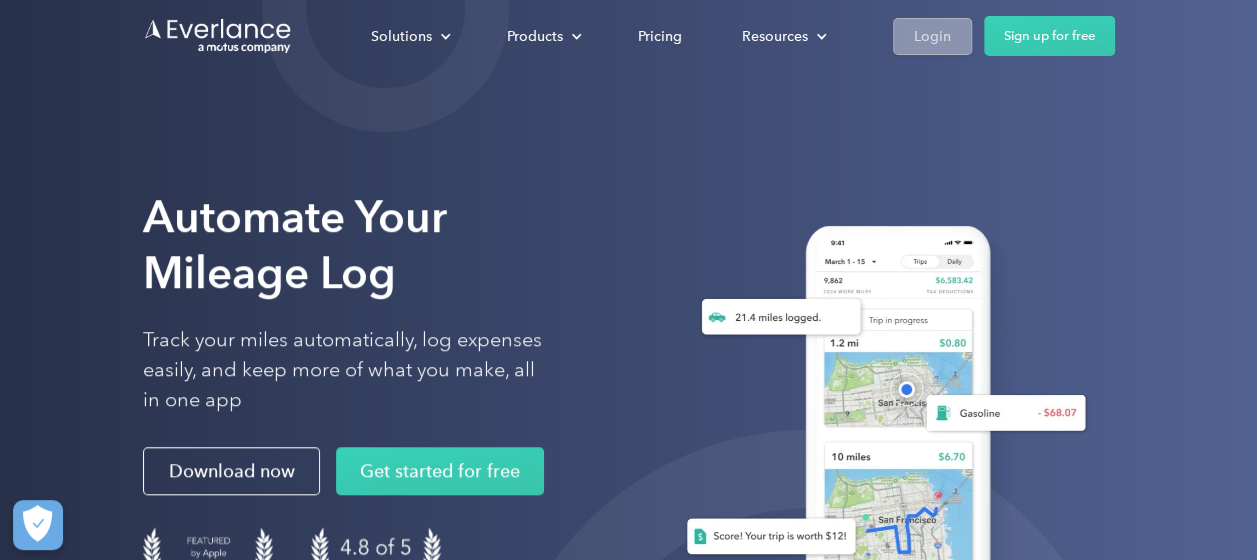 click on "Login" at bounding box center [932, 36] 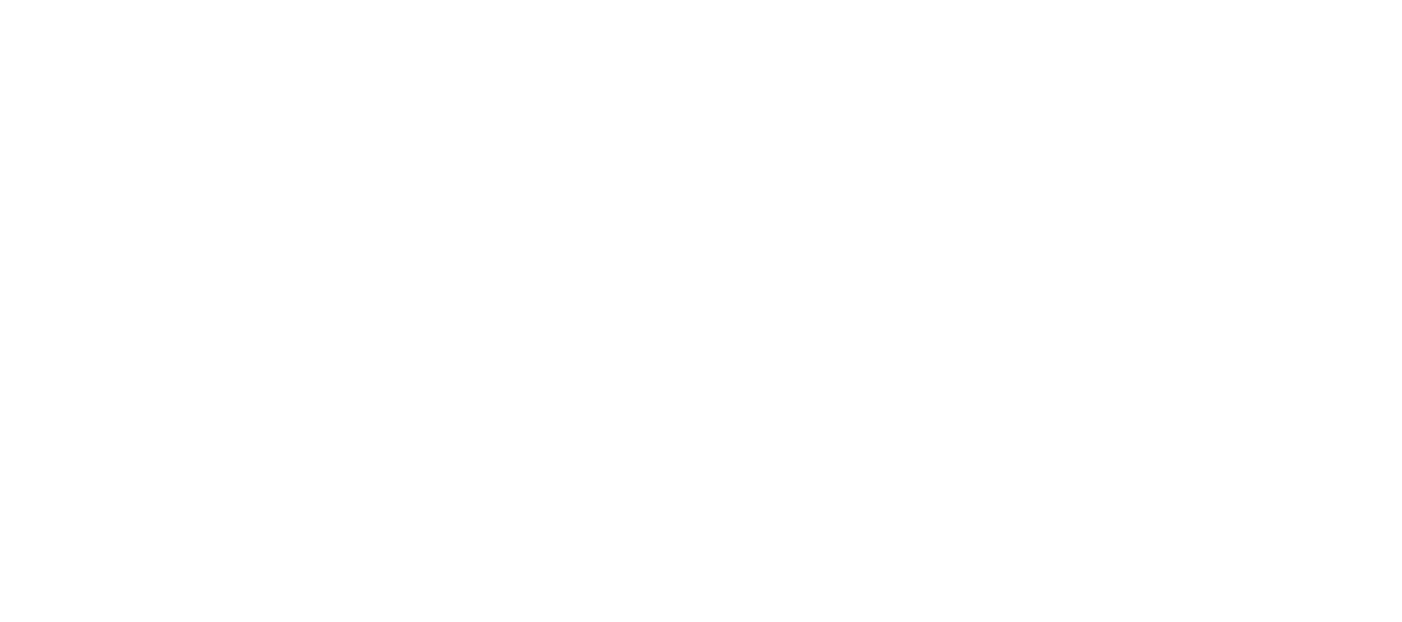 scroll, scrollTop: 0, scrollLeft: 0, axis: both 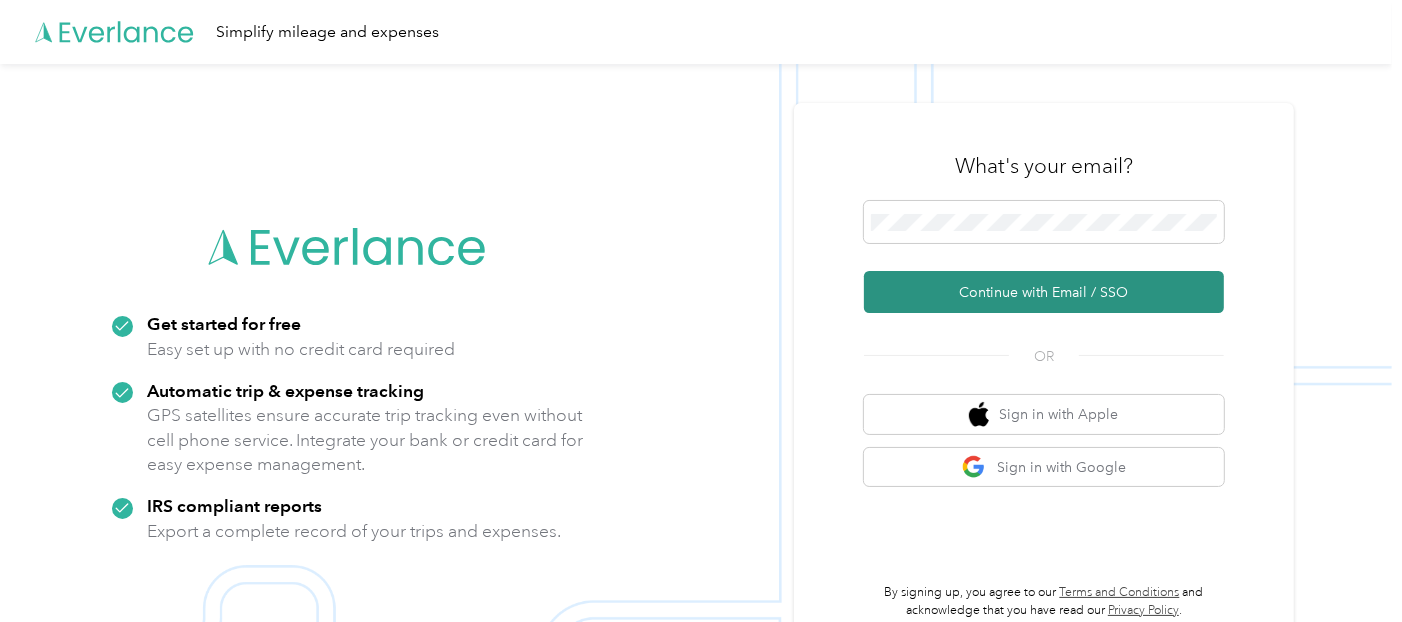 click on "Continue with Email / SSO" at bounding box center [1044, 292] 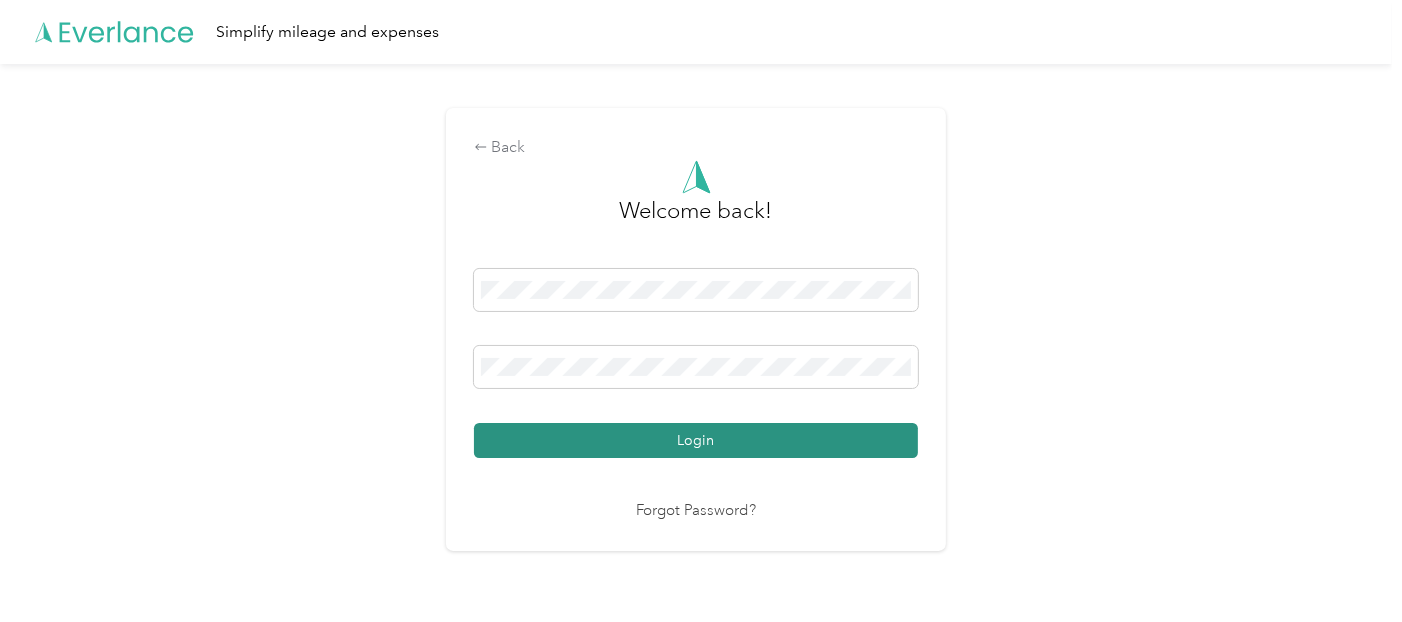 click on "Login" at bounding box center (696, 440) 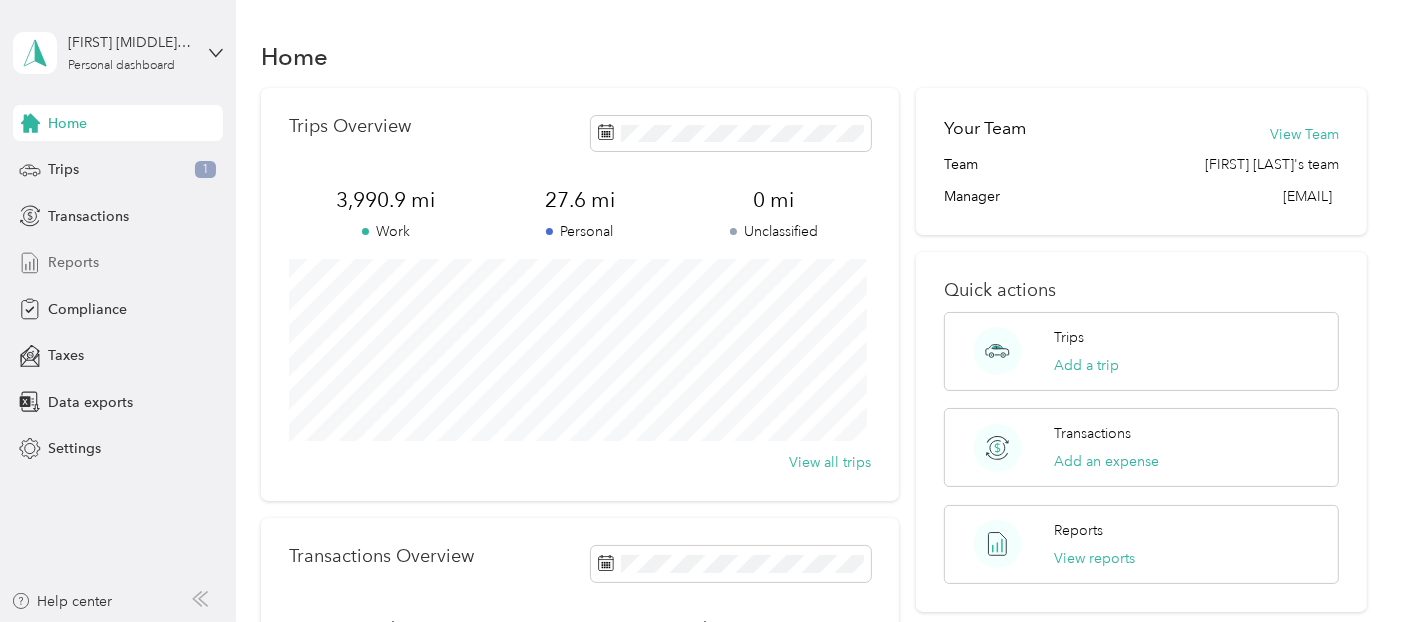 click on "Reports" at bounding box center (73, 262) 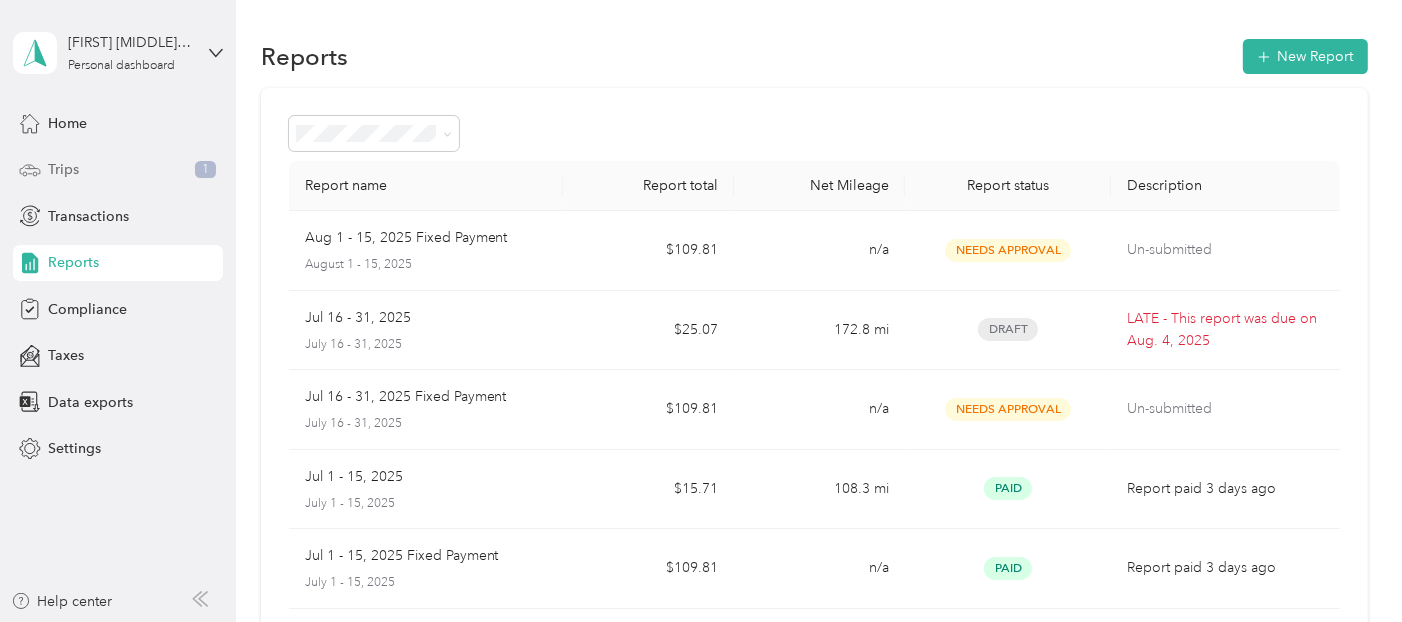 click on "Trips" at bounding box center (63, 169) 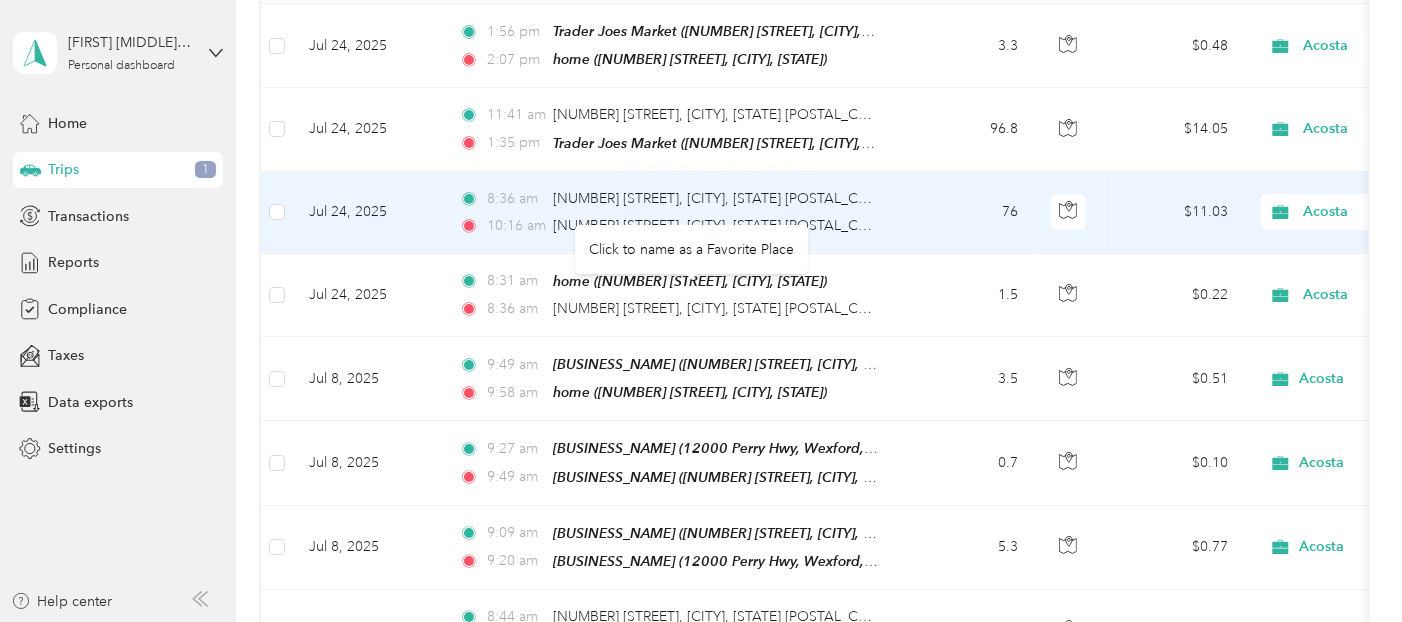scroll, scrollTop: 0, scrollLeft: 0, axis: both 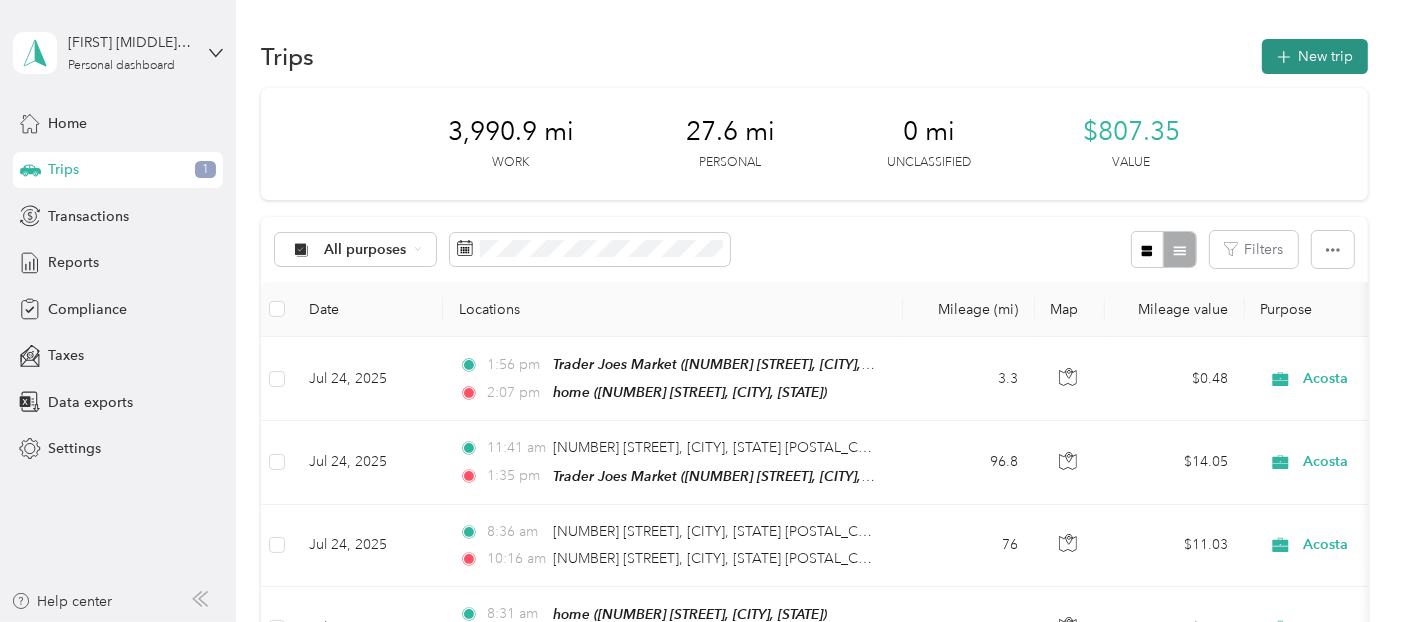 click on "New trip" at bounding box center (1315, 56) 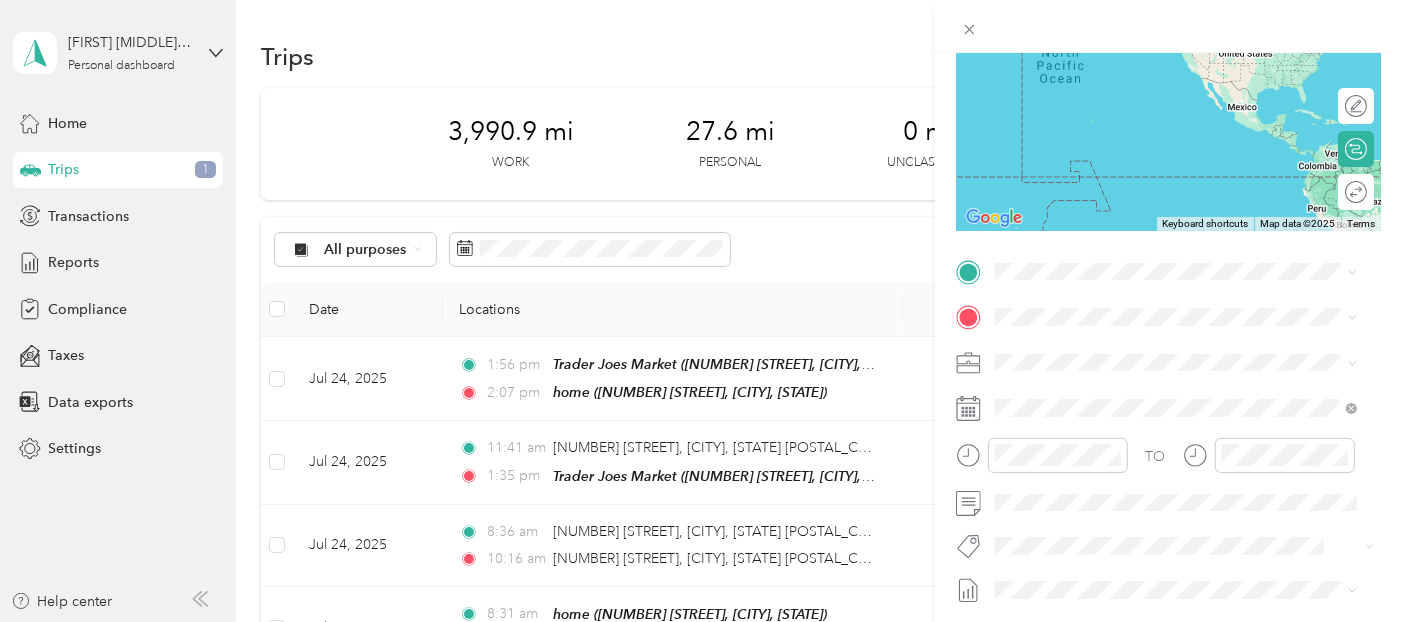 scroll, scrollTop: 333, scrollLeft: 0, axis: vertical 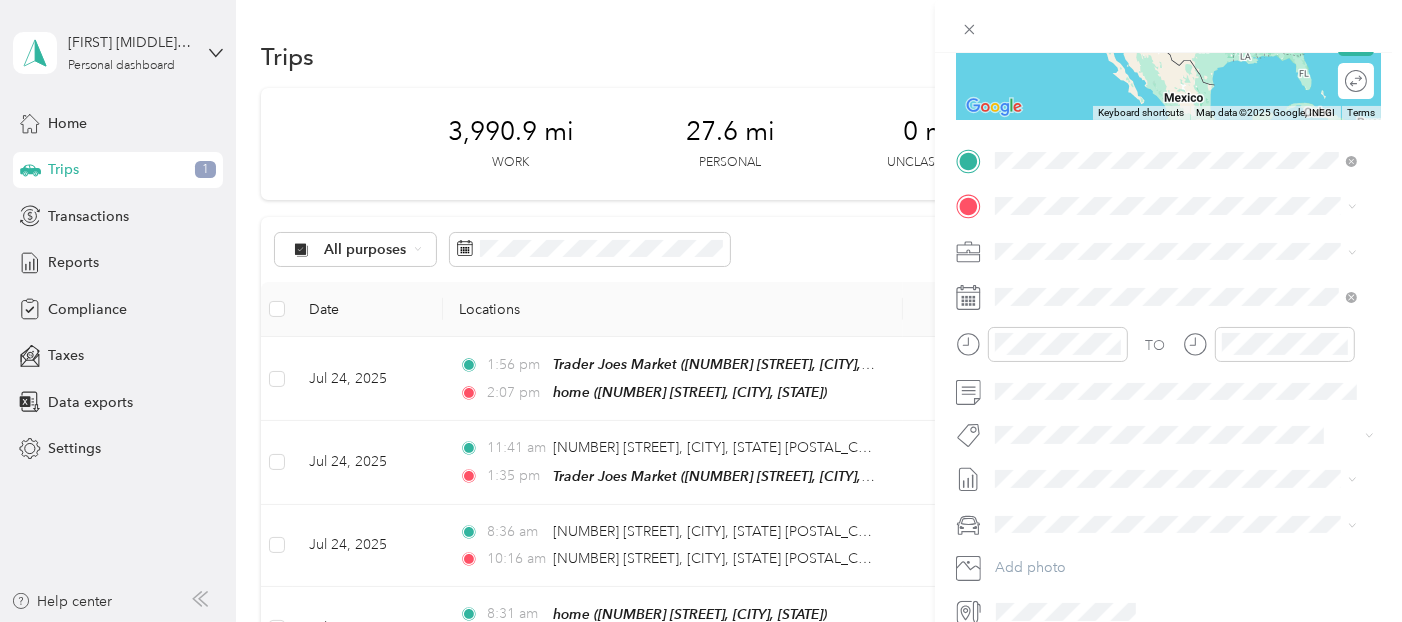 click on "TEAM Martin General Store 4057 Admiral Peary Hwy, 159313919, Ebensburg, PA, USA" at bounding box center [1191, 356] 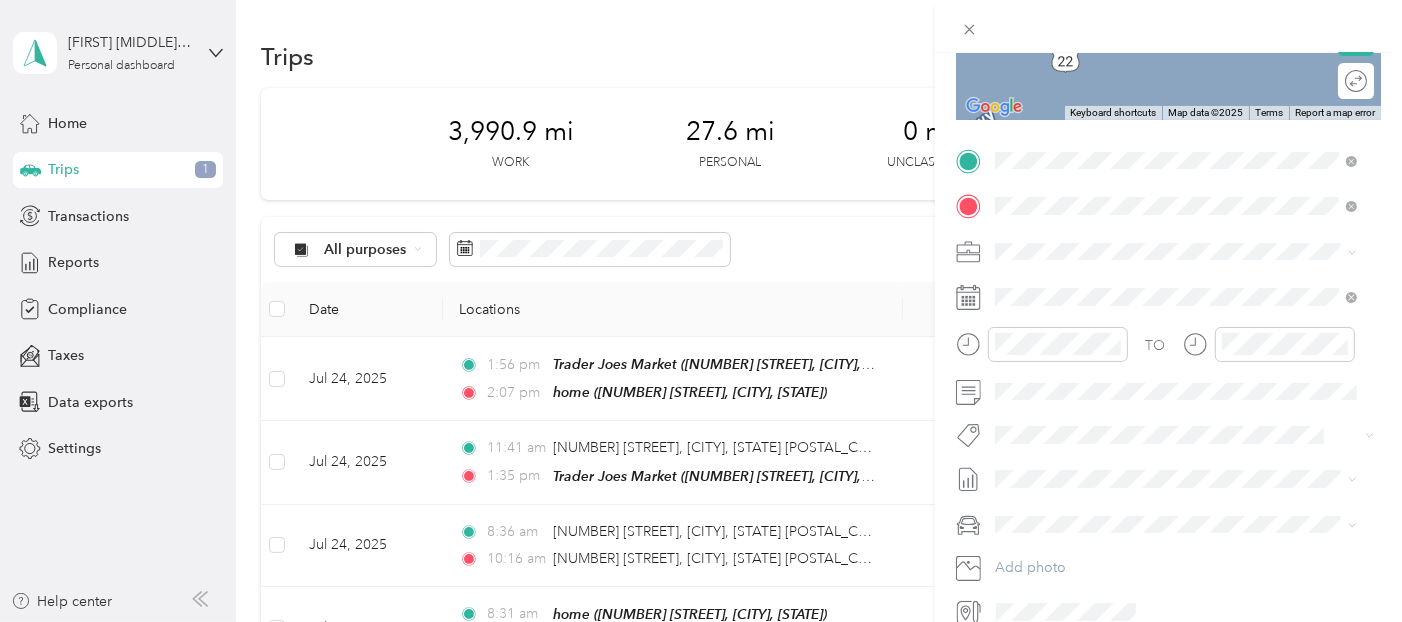 click on "107 Lynns Road
Duncansville, Pennsylvania 16635, United States" at bounding box center (1176, 285) 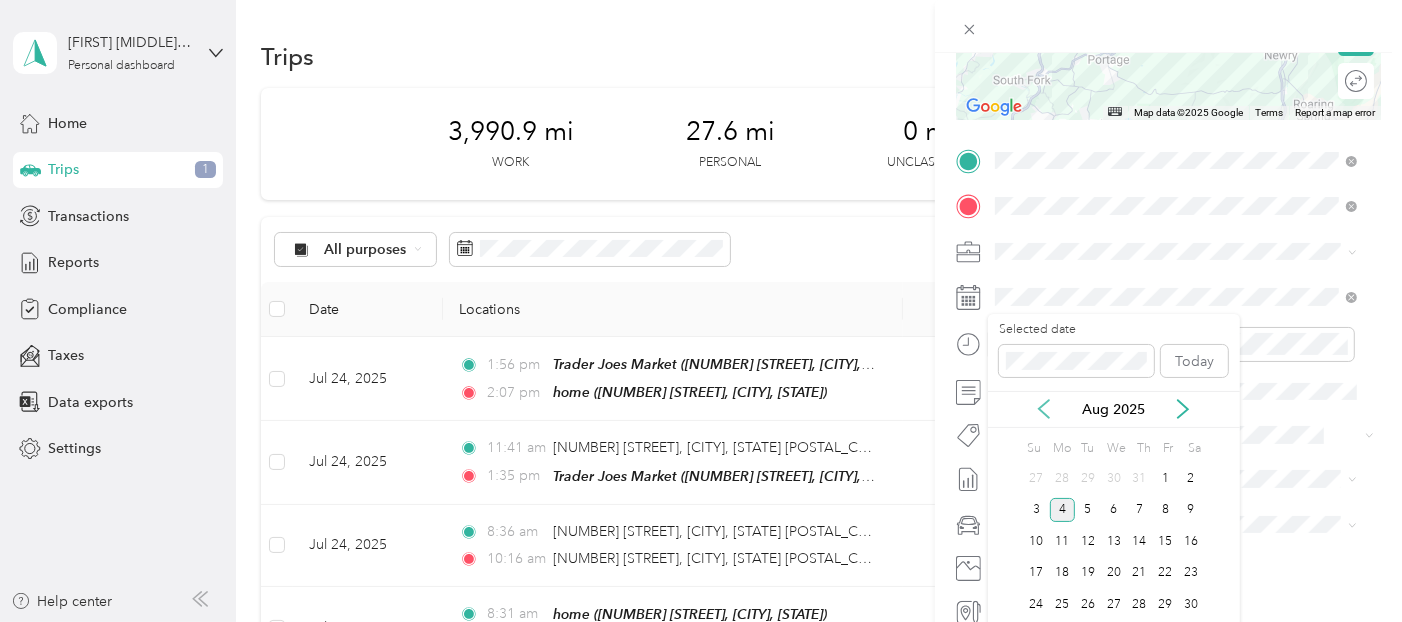 click 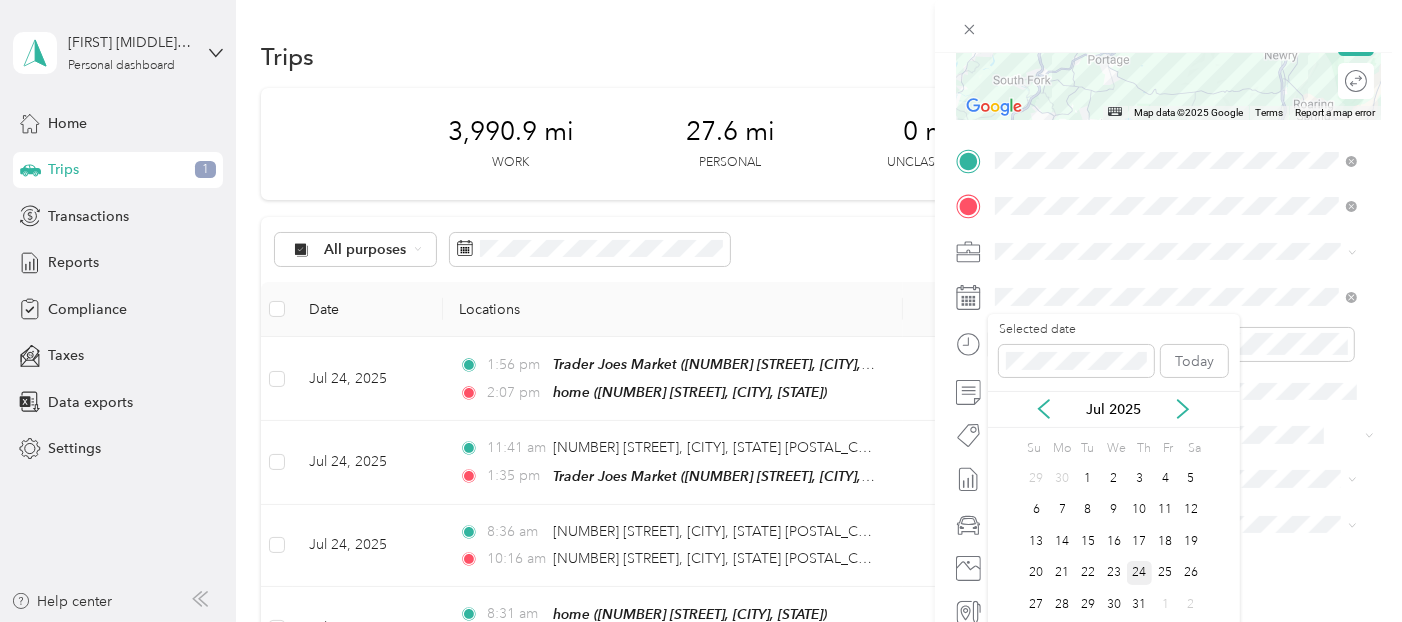 click on "24" at bounding box center (1140, 573) 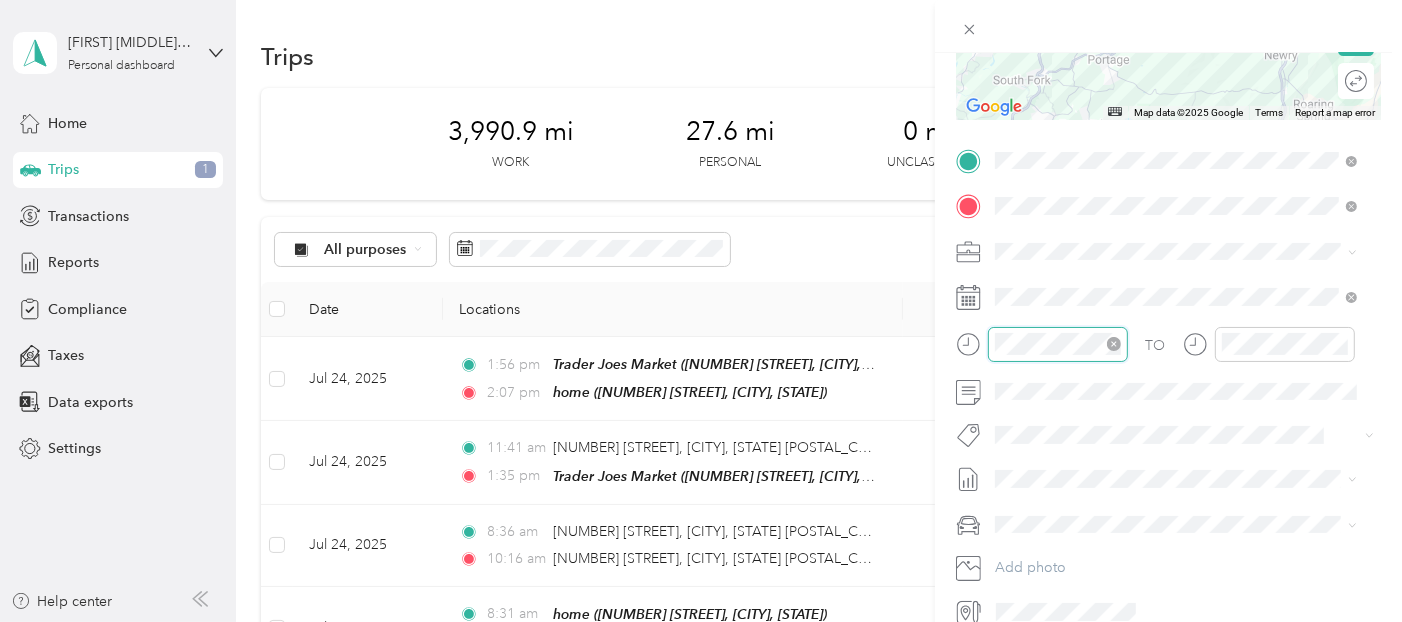 scroll, scrollTop: 120, scrollLeft: 0, axis: vertical 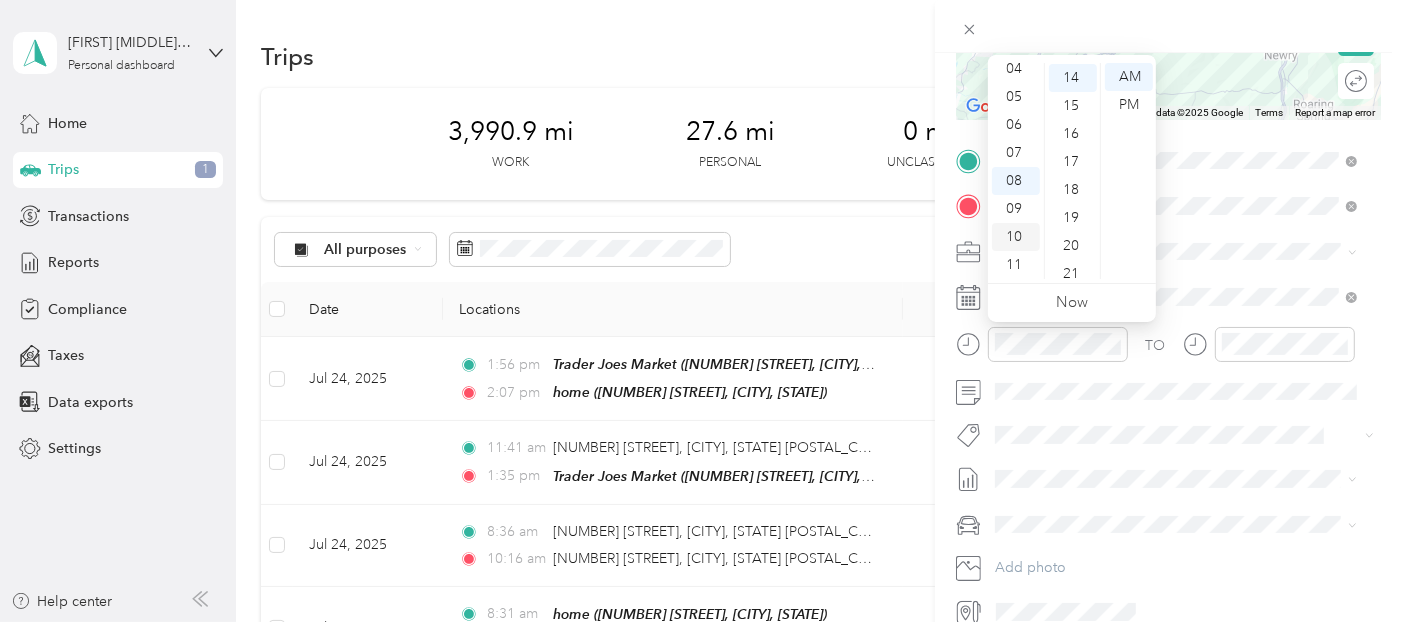 click on "10" at bounding box center (1016, 237) 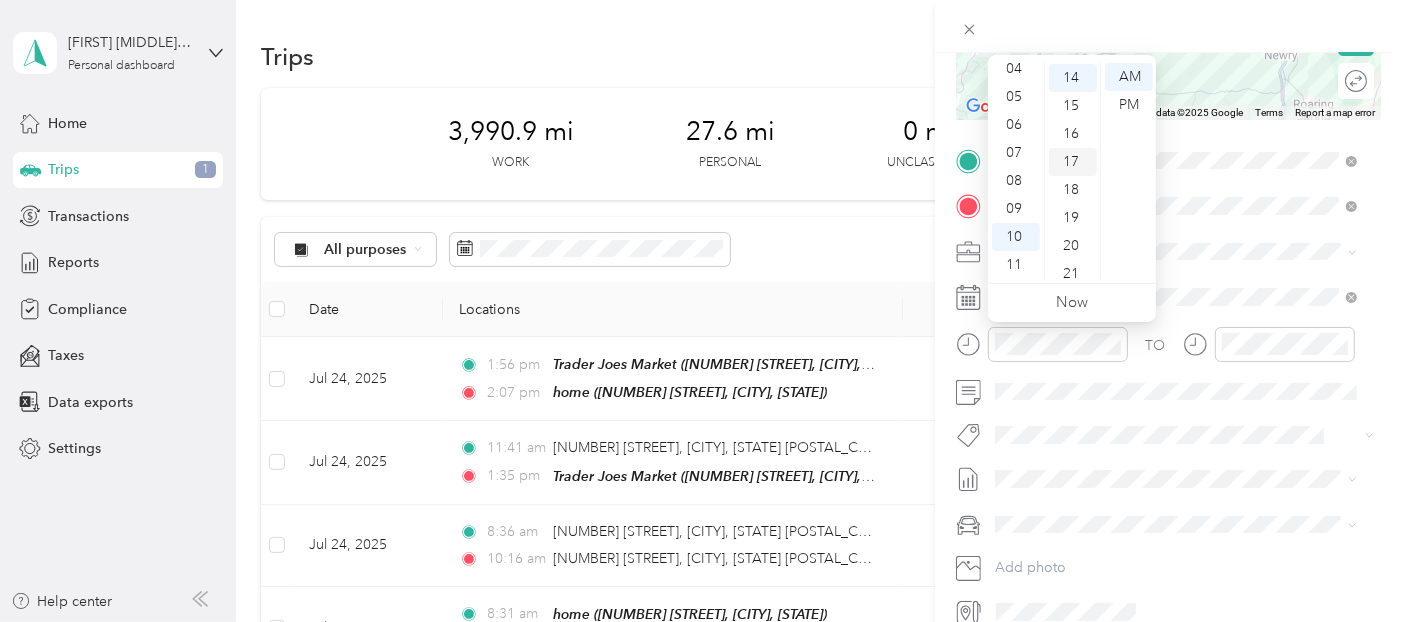 click on "17" at bounding box center (1073, 162) 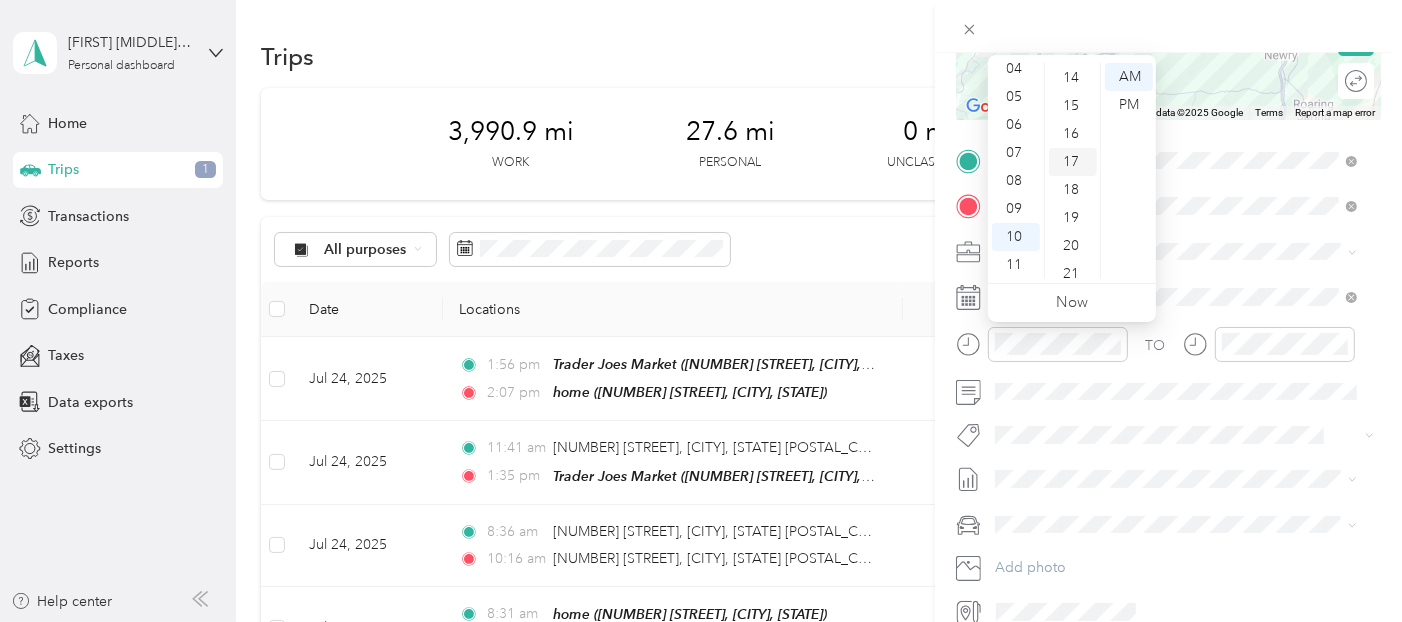 scroll, scrollTop: 476, scrollLeft: 0, axis: vertical 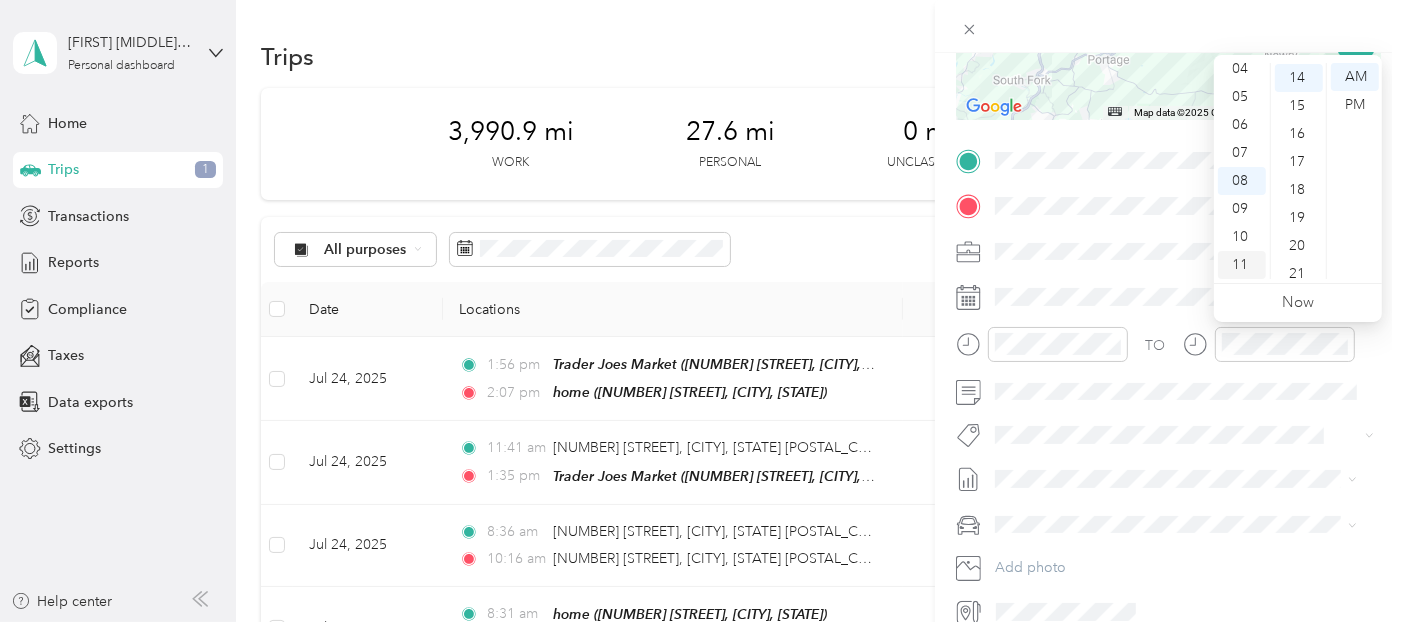click on "11" at bounding box center [1242, 265] 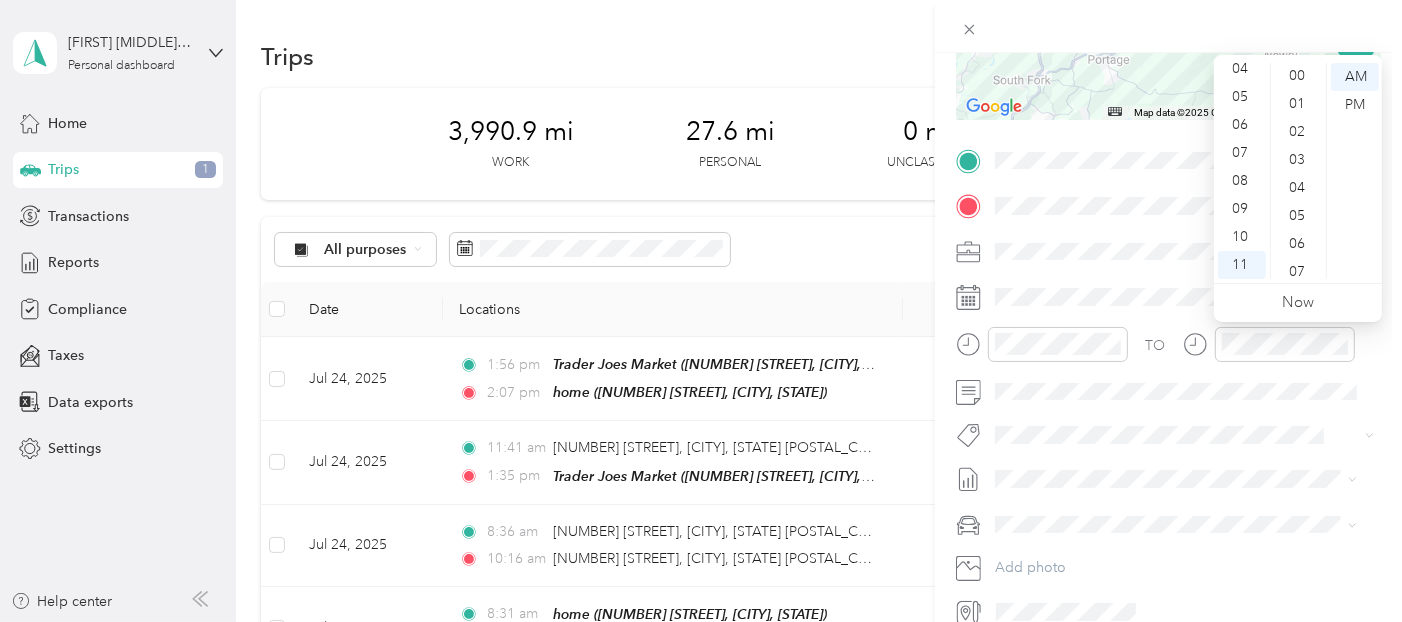 scroll, scrollTop: 0, scrollLeft: 0, axis: both 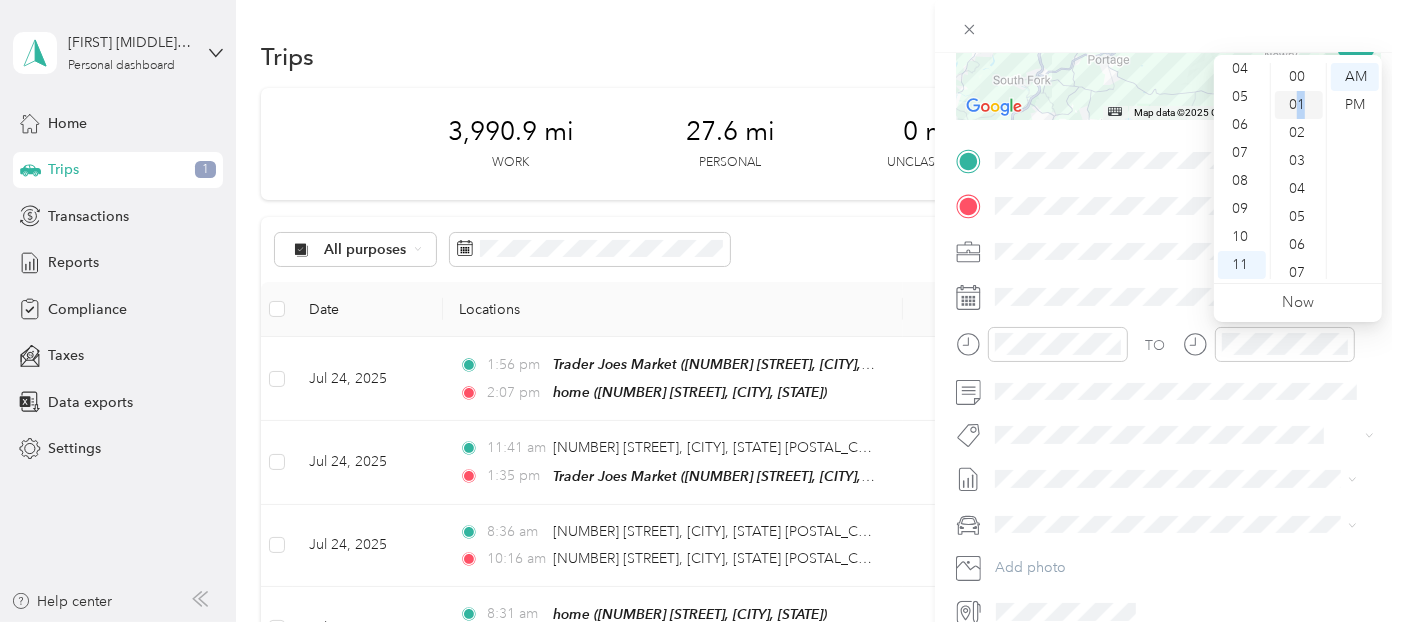 click on "01" at bounding box center (1299, 105) 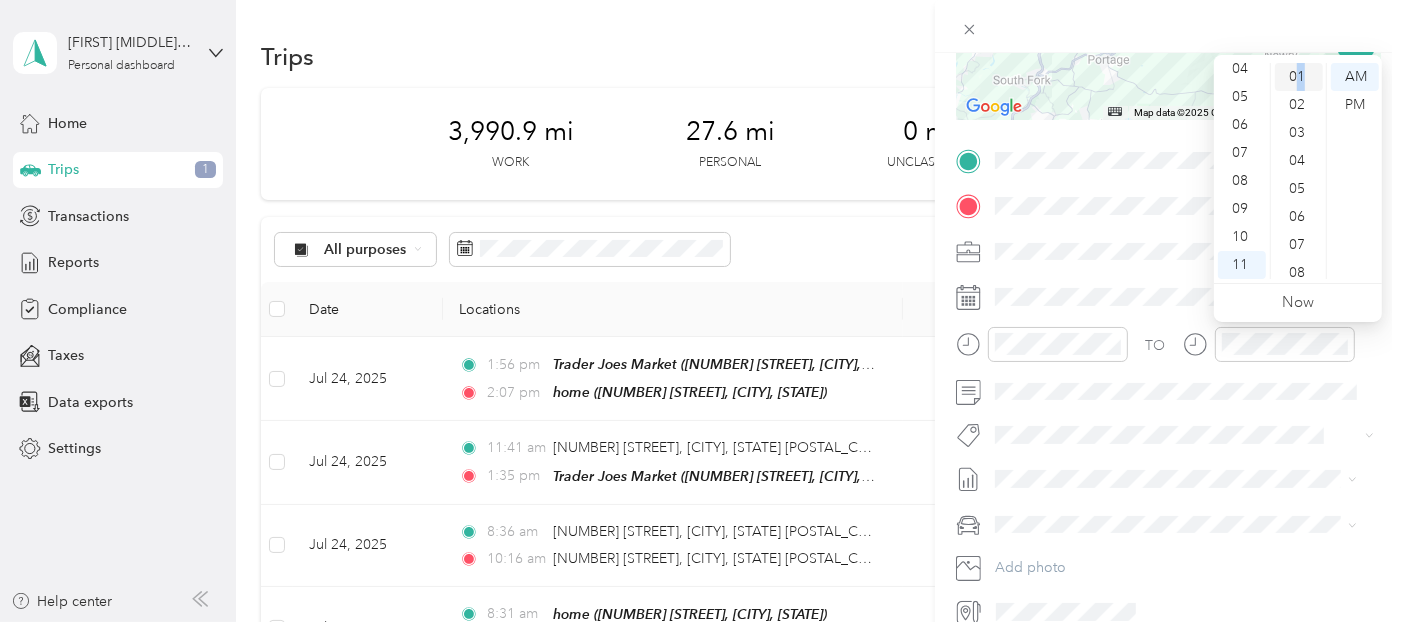 scroll, scrollTop: 28, scrollLeft: 0, axis: vertical 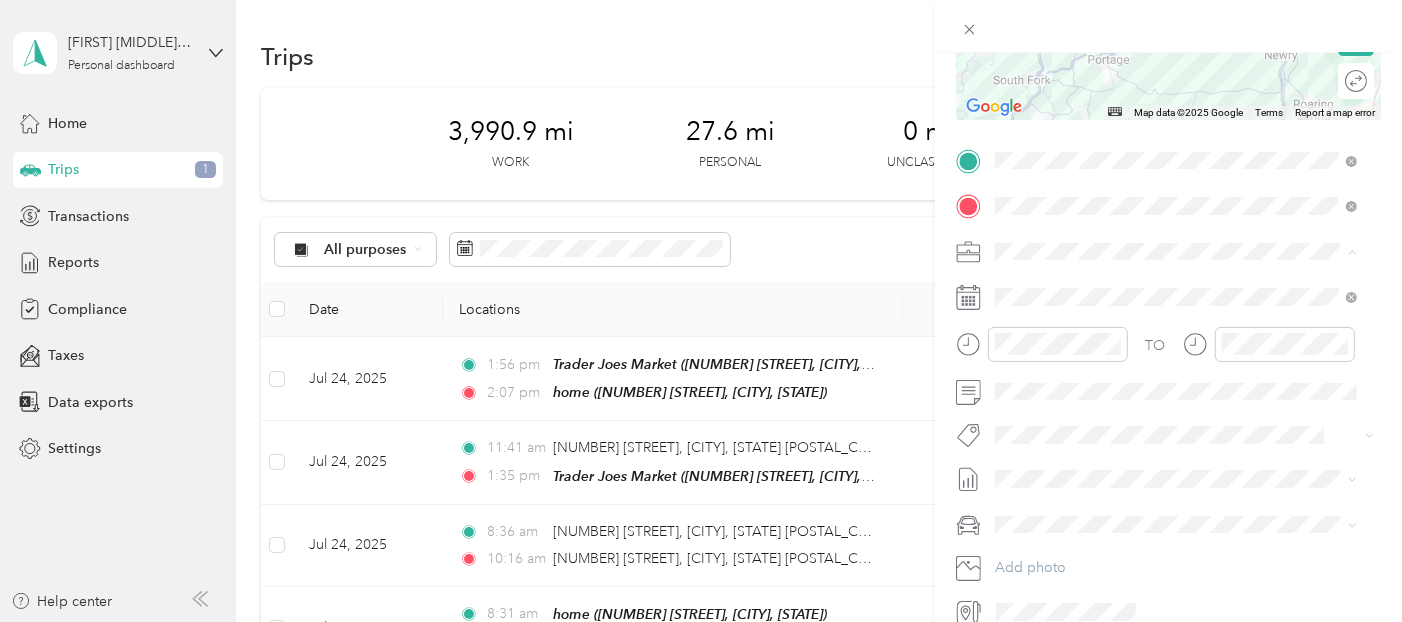 click on "New Trip Save This trip cannot be edited because it is either under review, approved, or paid. Contact your Team Manager to edit it. Miles ← Move left → Move right ↑ Move up ↓ Move down + Zoom in - Zoom out Home Jump left by 75% End Jump right by 75% Page Up Jump up by 75% Page Down Jump down by 75% Map Data Map data ©2025 Google Map data ©2025 Google 5 km  Click to toggle between metric and imperial units Terms Report a map error Edit route Calculate route Round trip TO Add photo" at bounding box center [701, 311] 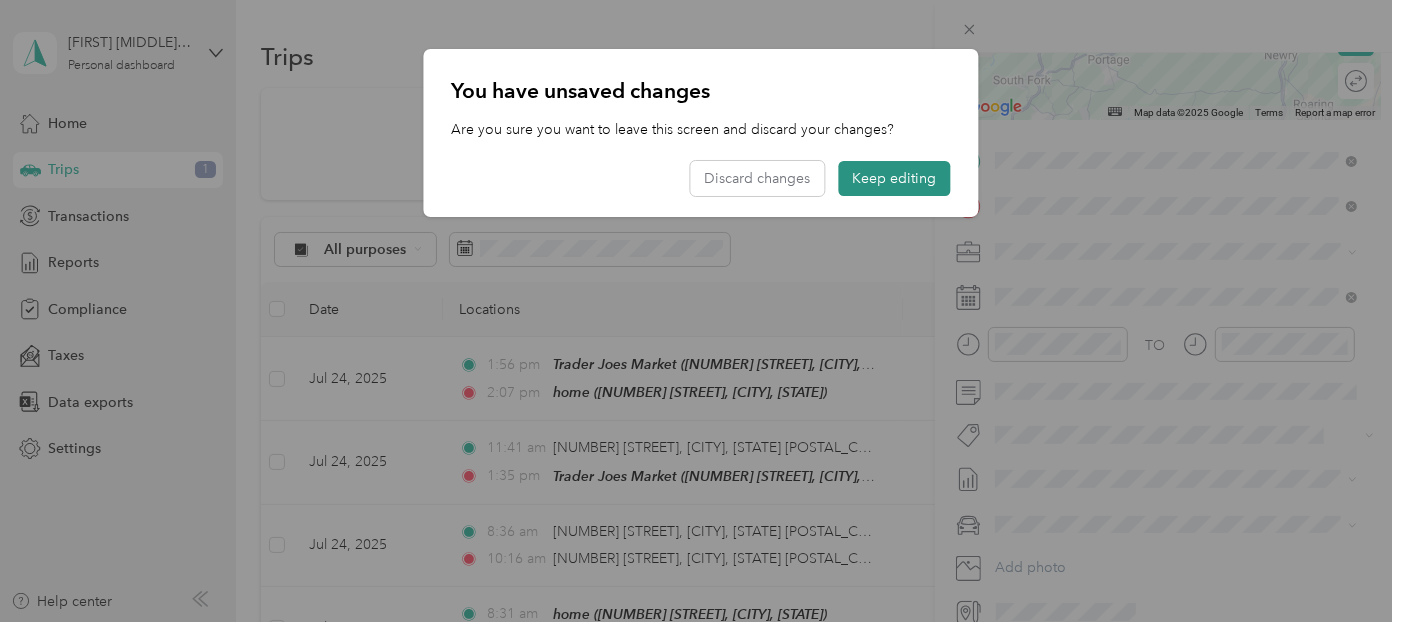 click on "Keep editing" at bounding box center [895, 178] 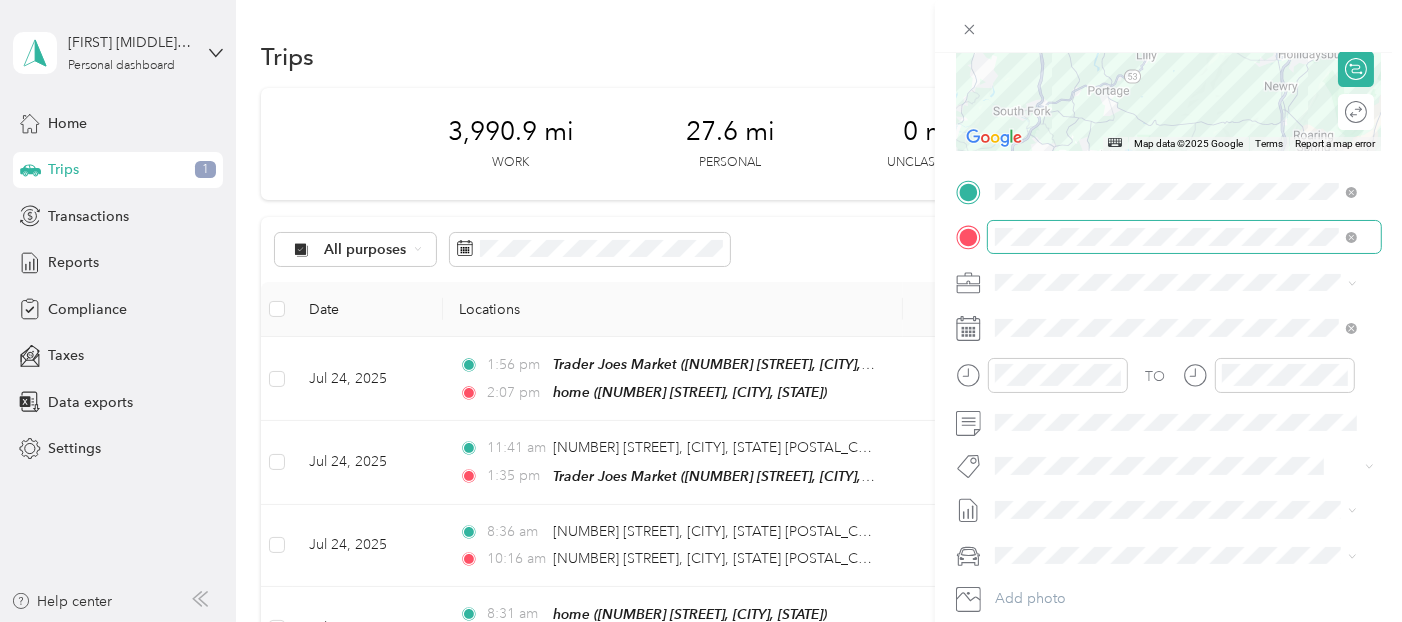 scroll, scrollTop: 333, scrollLeft: 0, axis: vertical 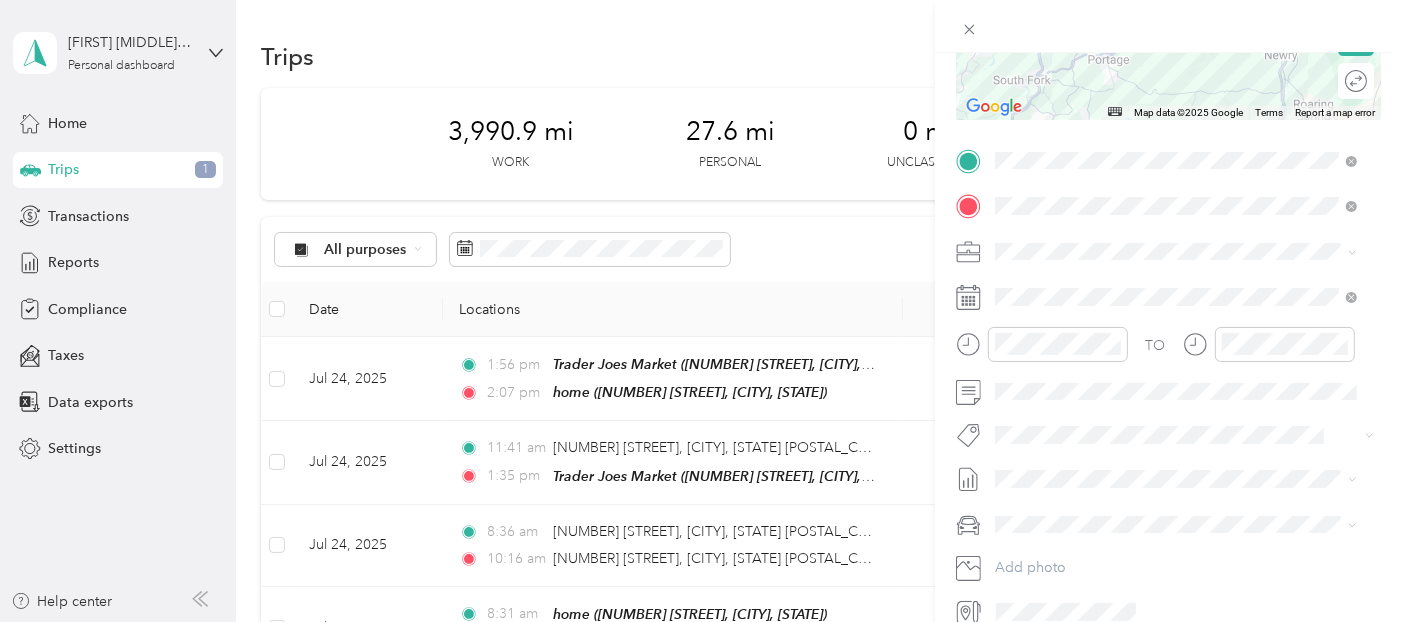 click on "New Trip Save This trip cannot be edited because it is either under review, approved, or paid. Contact your Team Manager to edit it. Miles ← Move left → Move right ↑ Move up ↓ Move down + Zoom in - Zoom out Home Jump left by 75% End Jump right by 75% Page Up Jump up by 75% Page Down Jump down by 75% Map Data Map data ©2025 Google Map data ©2025 Google 5 km  Click to toggle between metric and imperial units Terms Report a map error Edit route Calculate route Round trip TO Add photo" at bounding box center [701, 311] 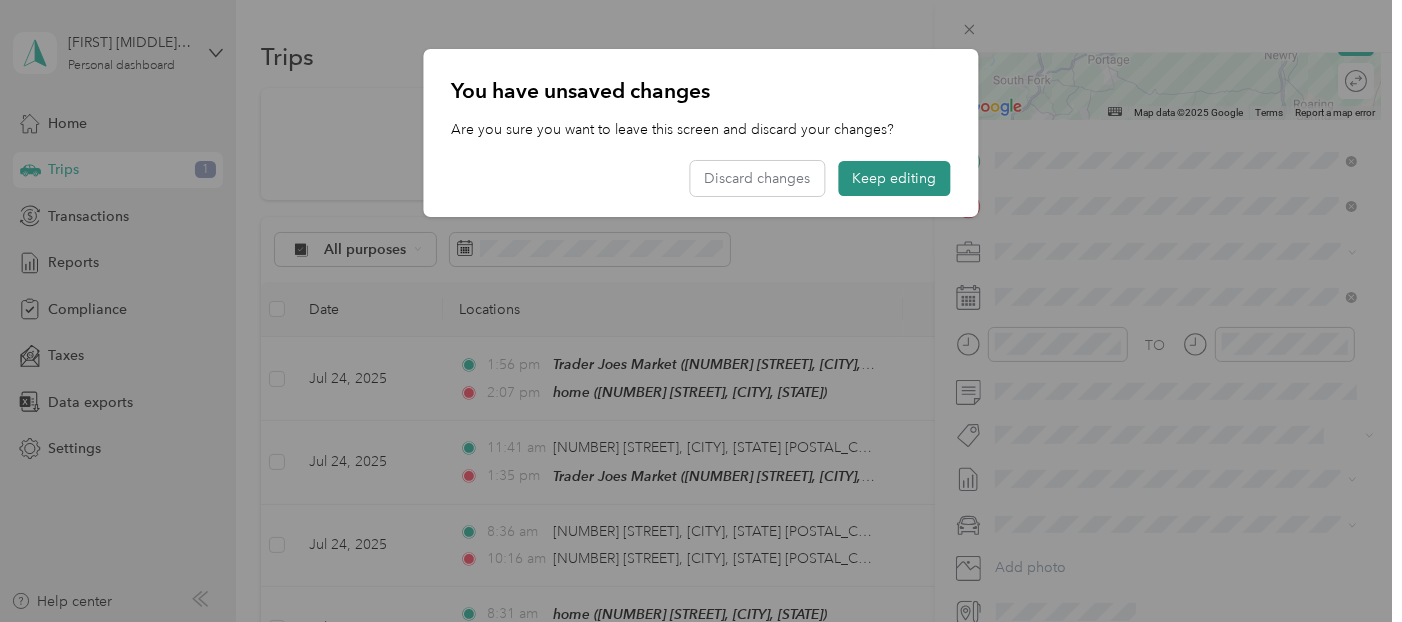 click on "Keep editing" at bounding box center [895, 178] 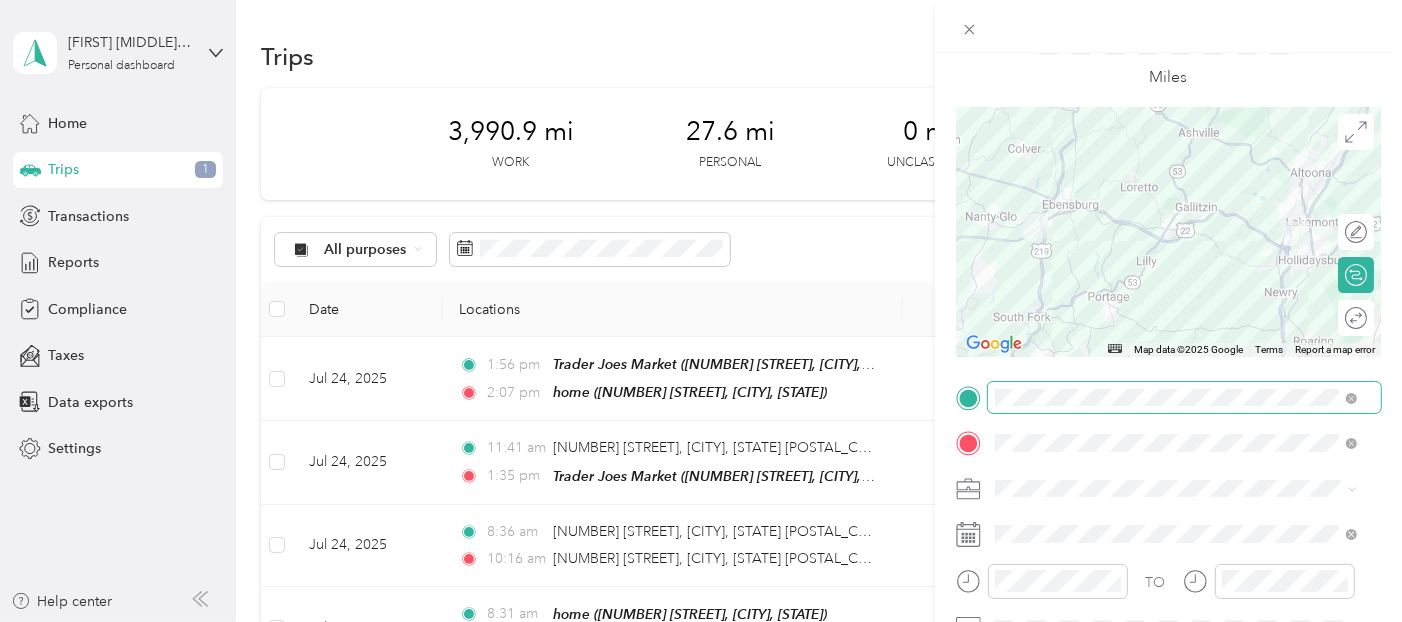 scroll, scrollTop: 0, scrollLeft: 0, axis: both 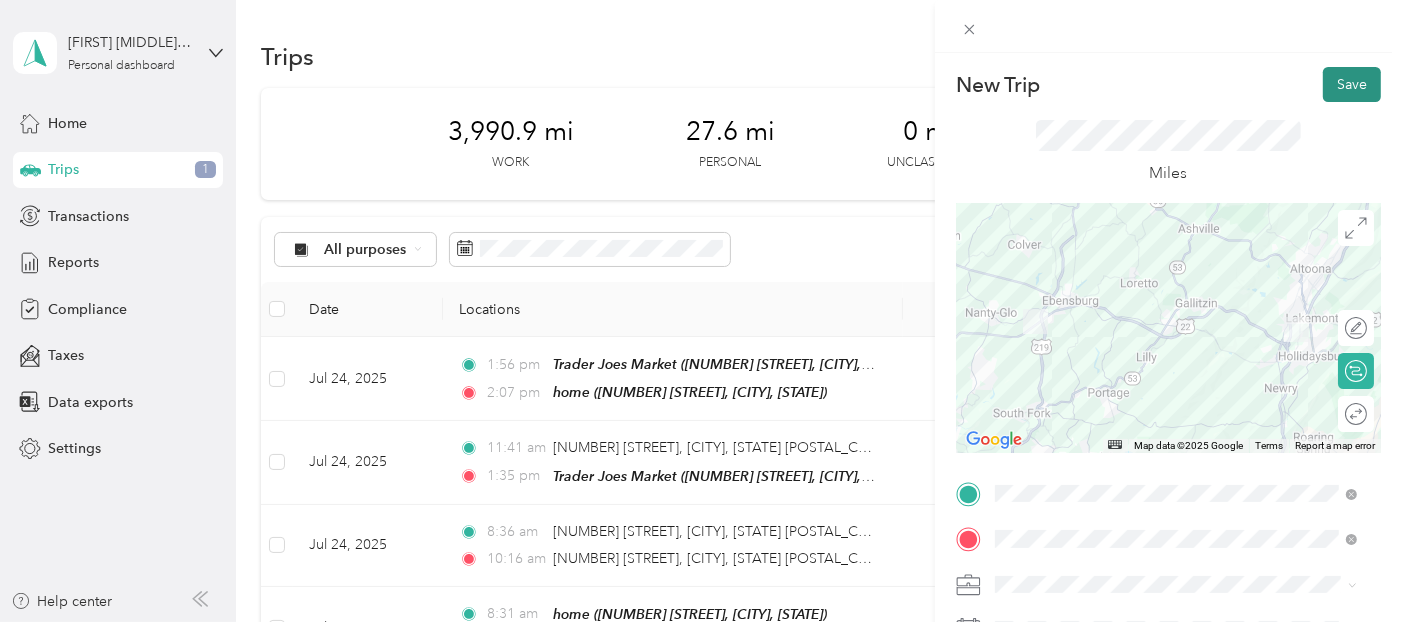 click on "Save" at bounding box center [1352, 84] 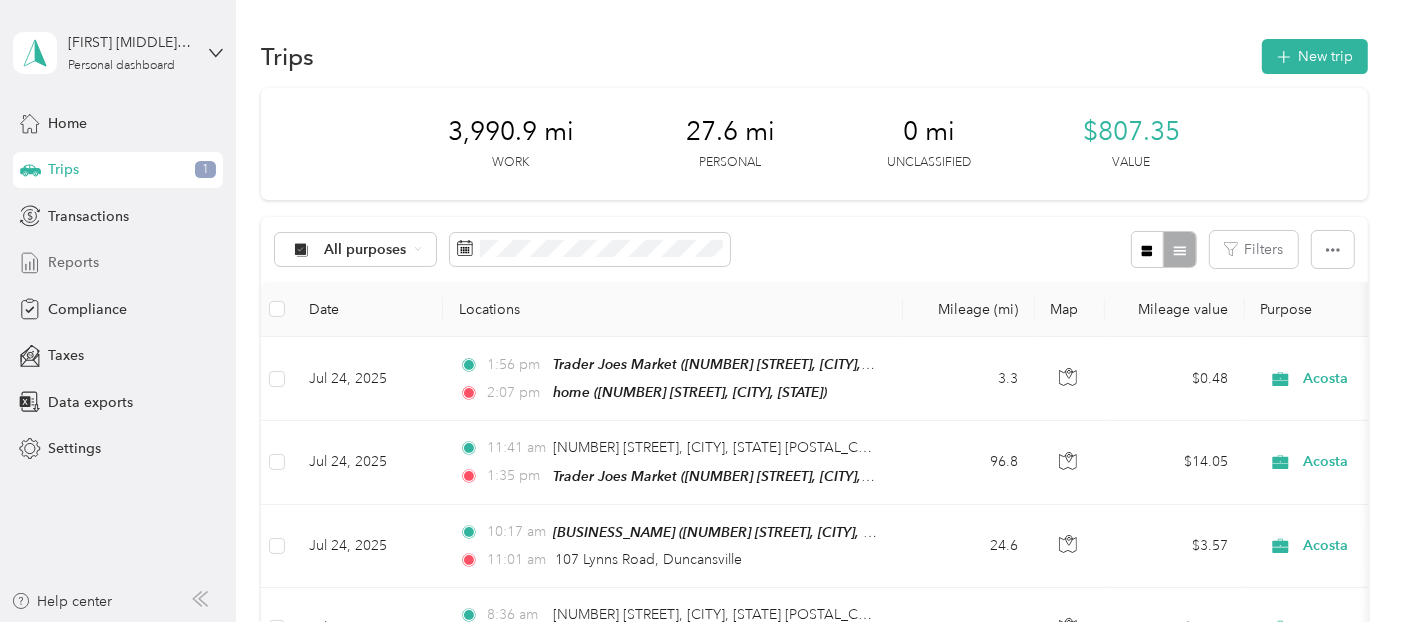 click on "Reports" at bounding box center (73, 262) 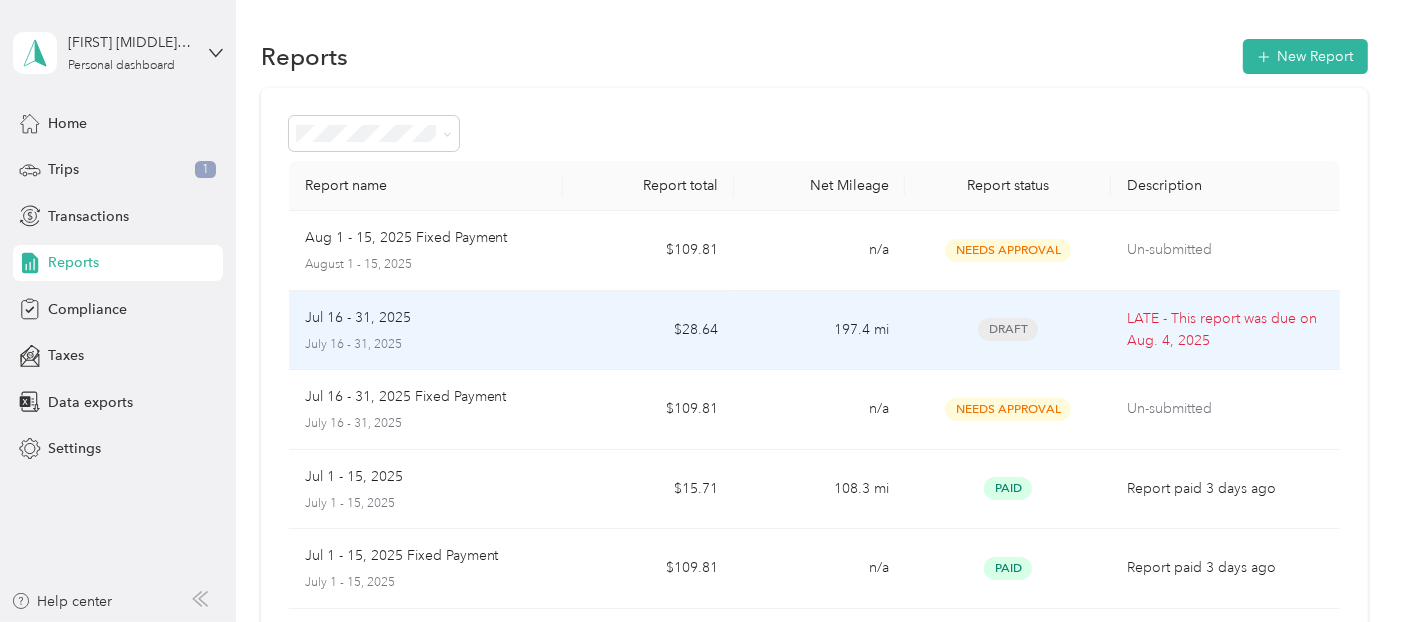 click on "Jul 16 - 31, 2025" at bounding box center [358, 318] 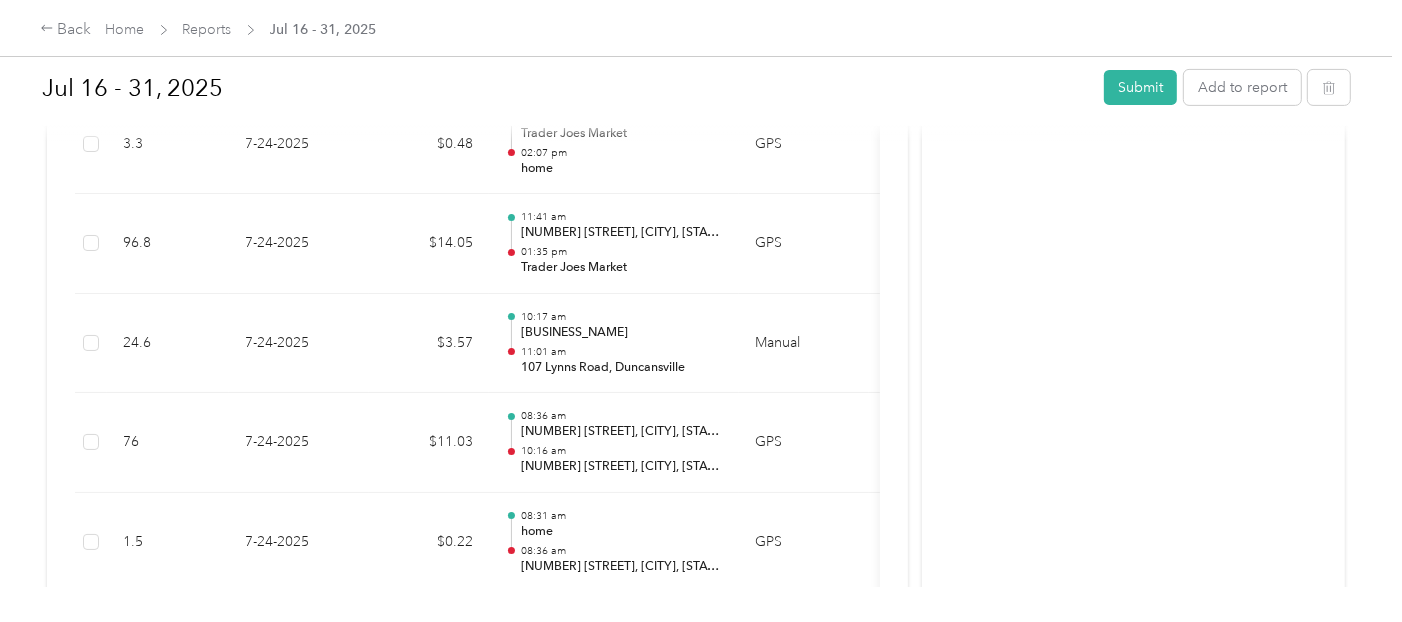 scroll, scrollTop: 666, scrollLeft: 0, axis: vertical 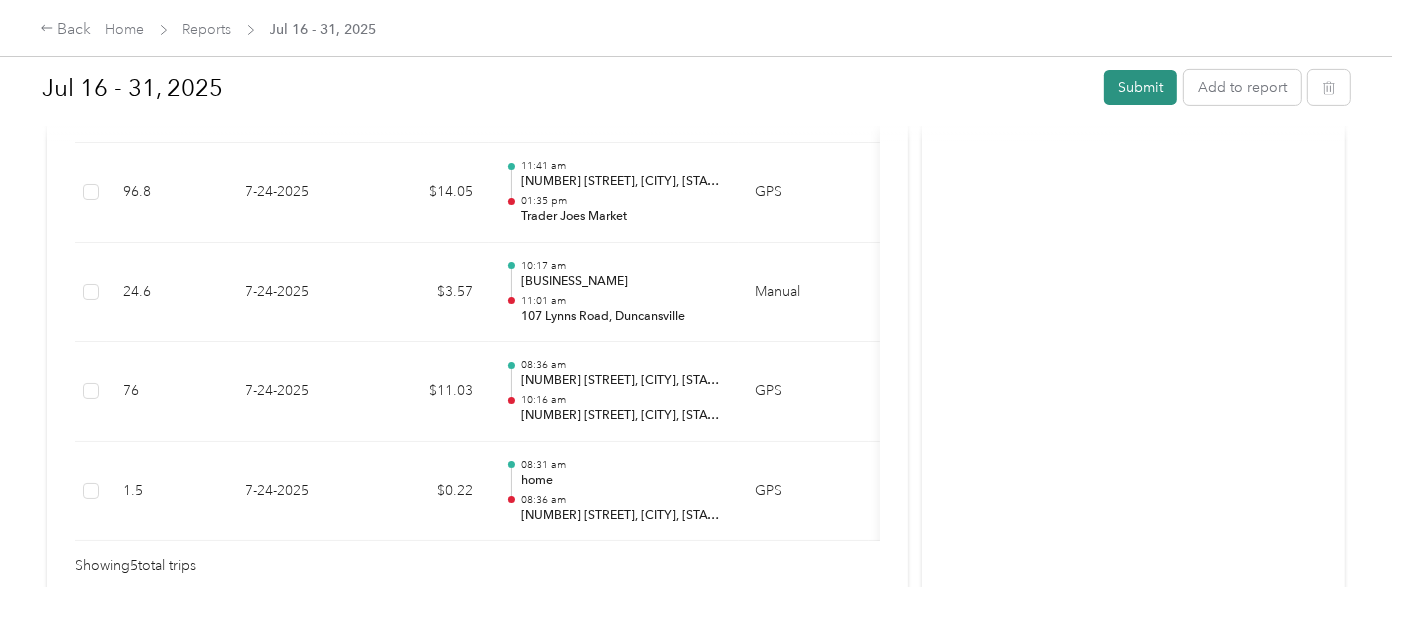 click on "Submit" at bounding box center [1140, 87] 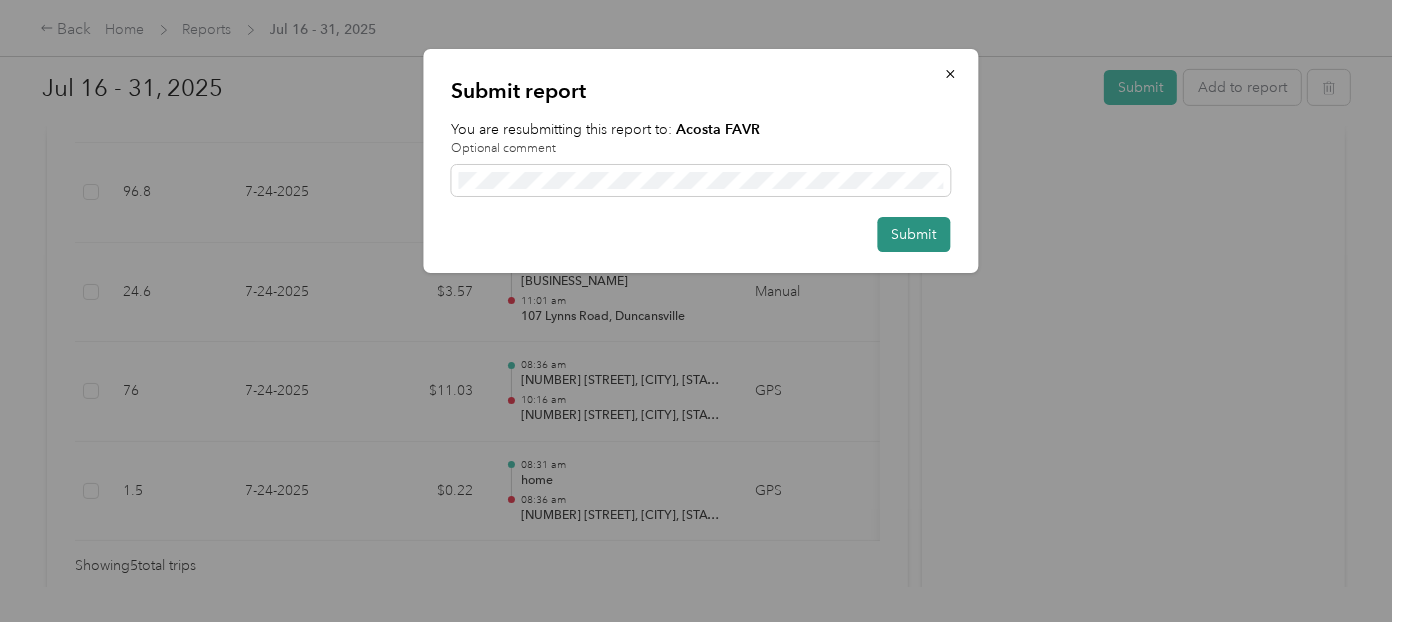click on "Submit" at bounding box center [914, 234] 